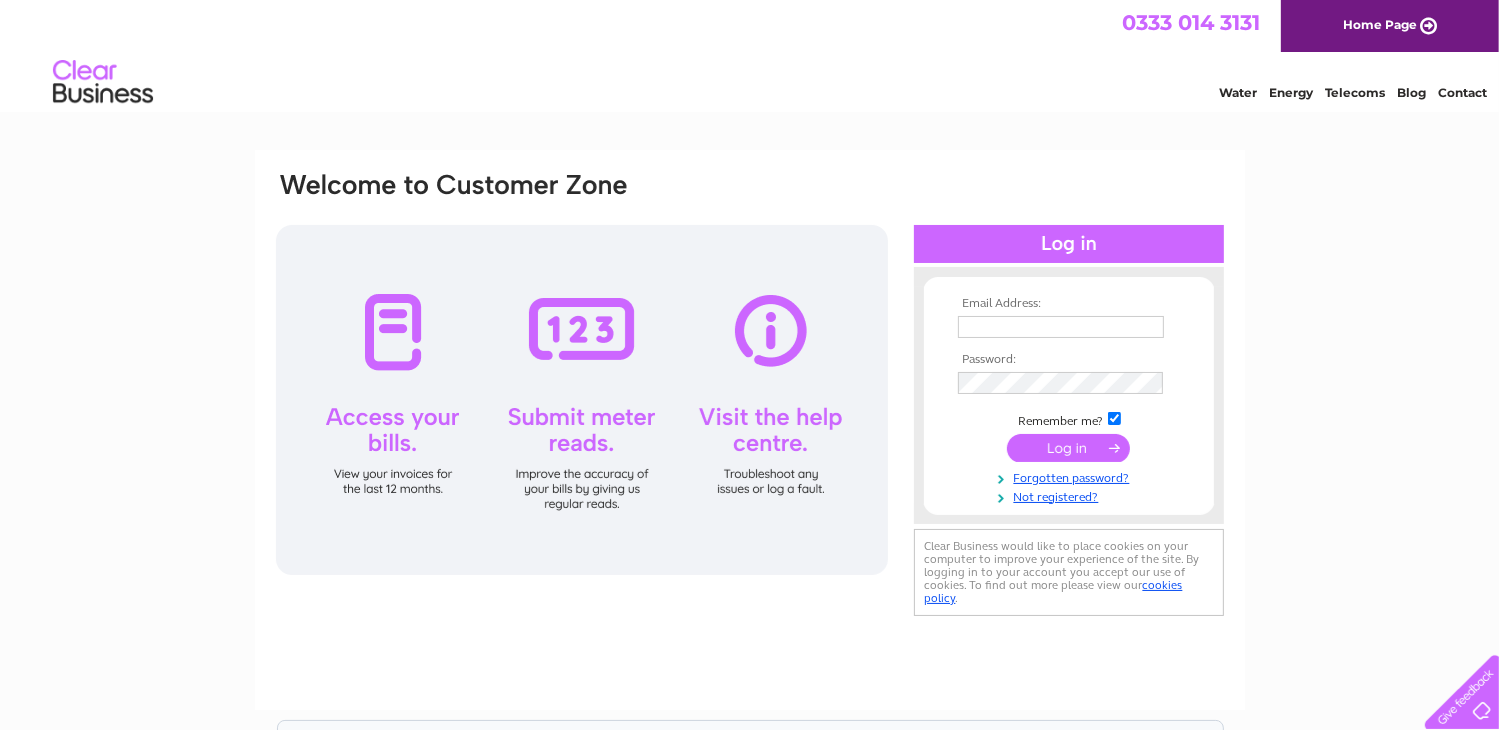 scroll, scrollTop: 0, scrollLeft: 0, axis: both 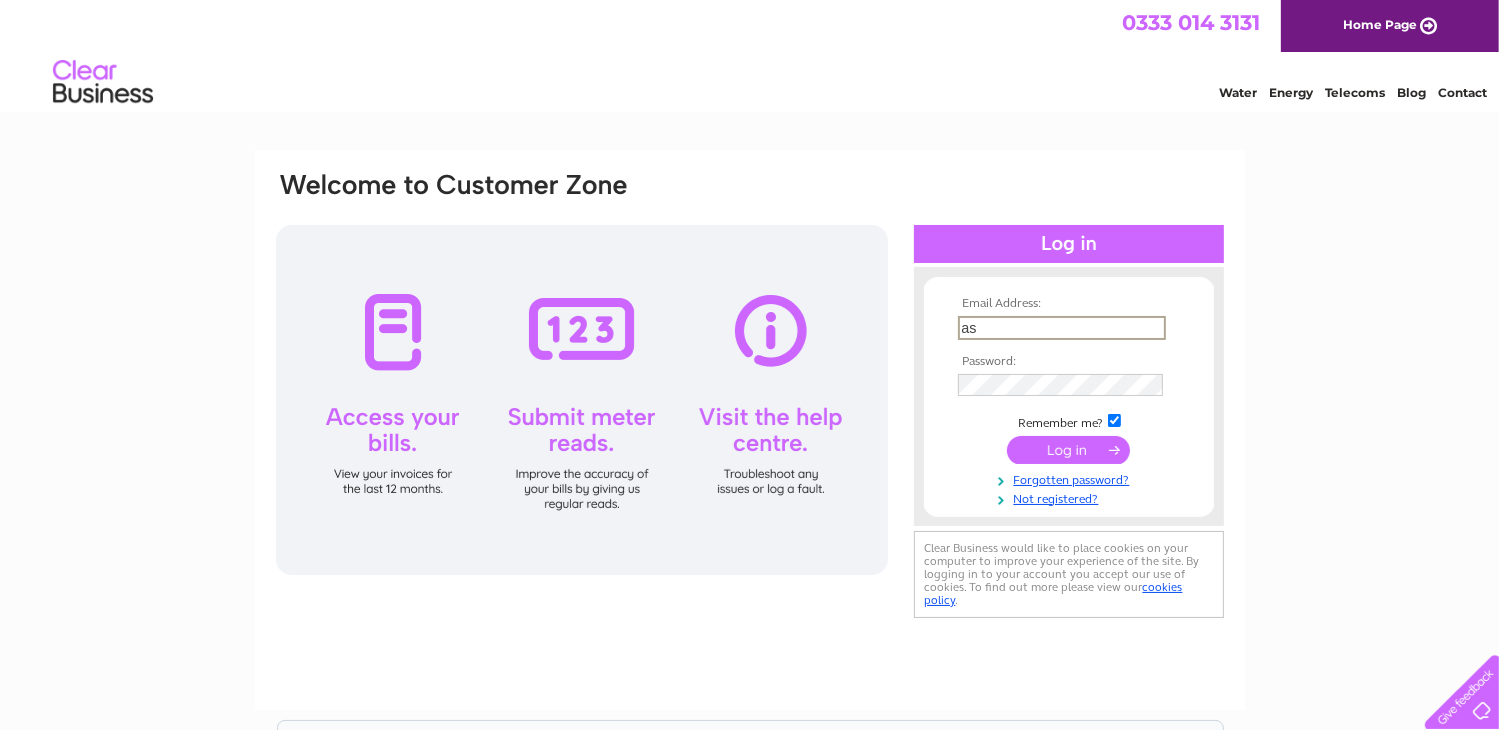 type on "asbmotorsglasgow@gmail.com" 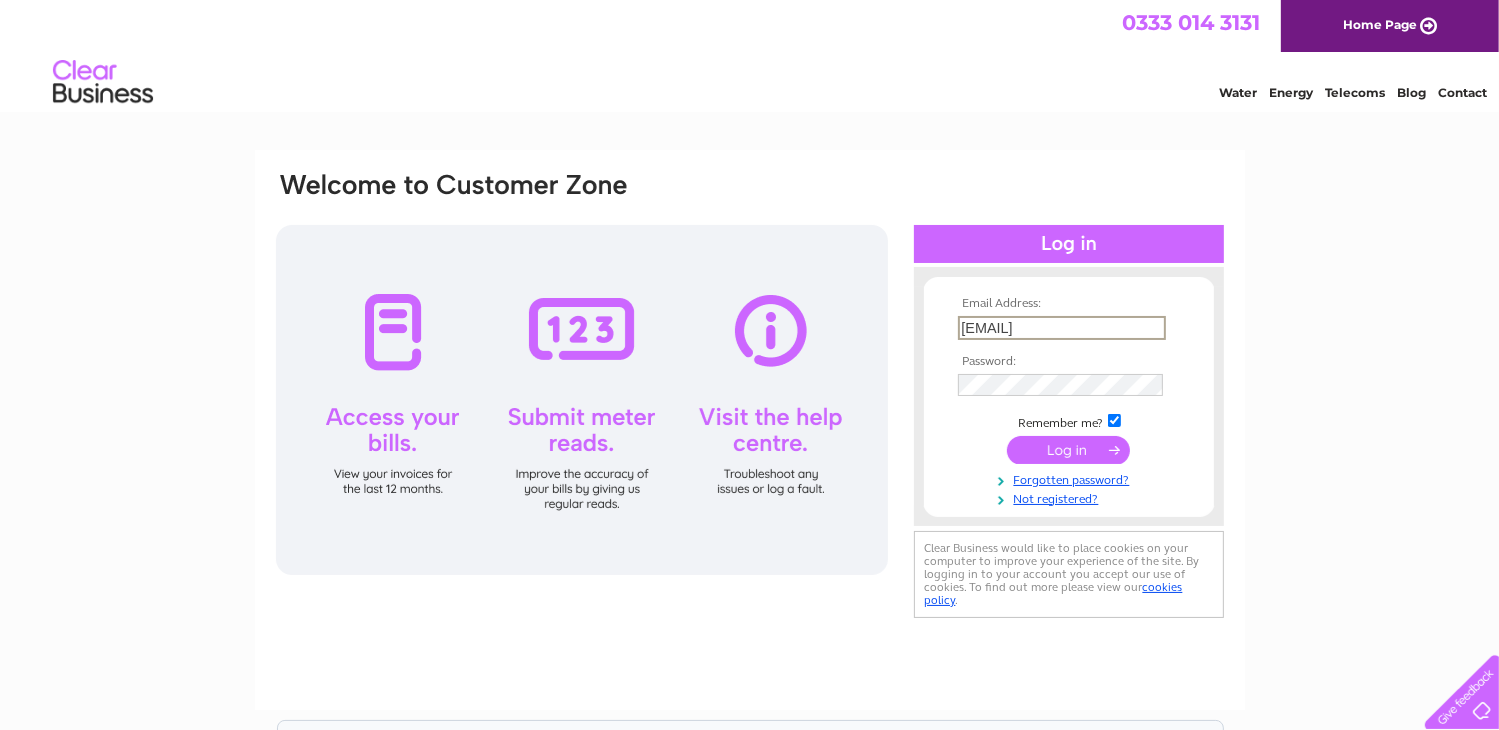 click on "Email Address:
asbmotorsglasgow@gmail.com
Password:
Remember me?" at bounding box center [1069, 401] 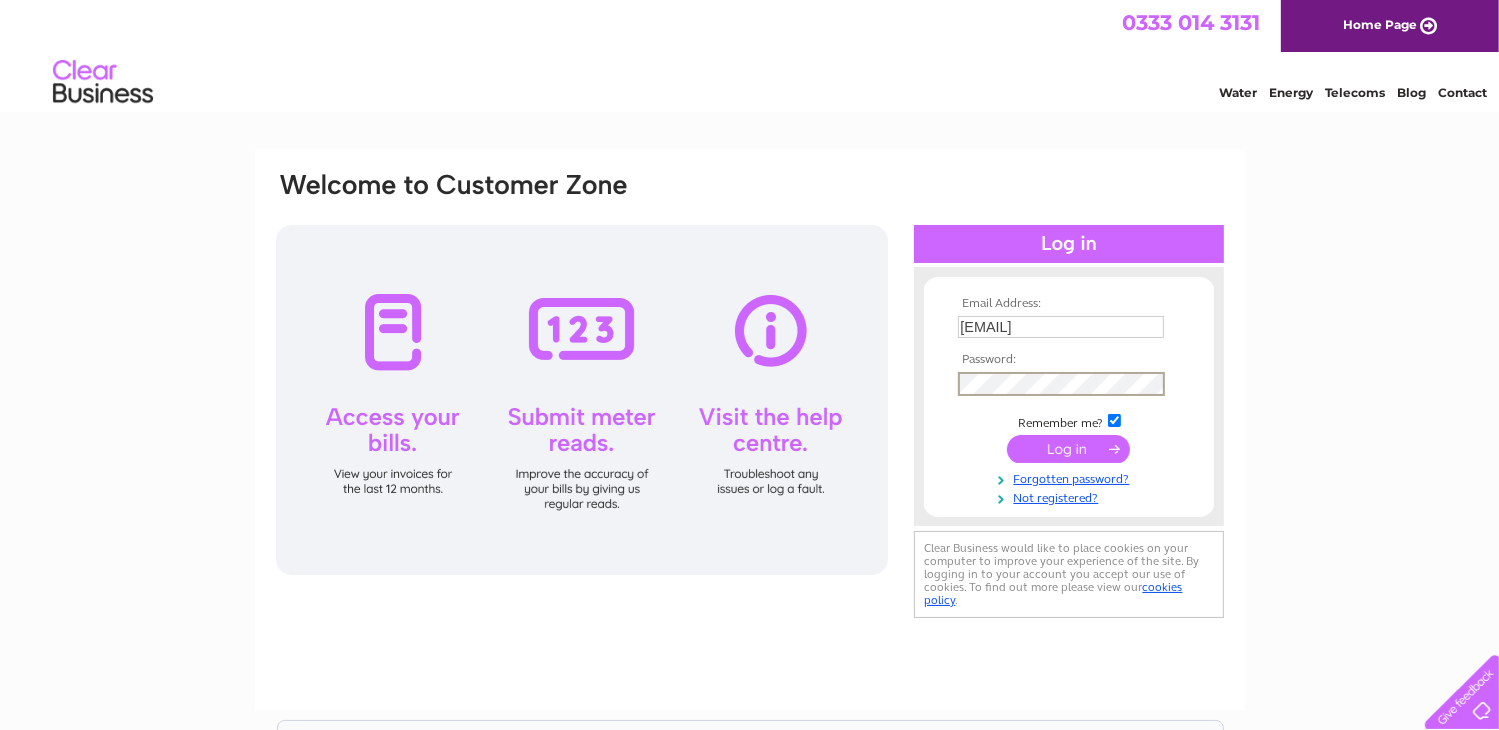 click at bounding box center [1068, 449] 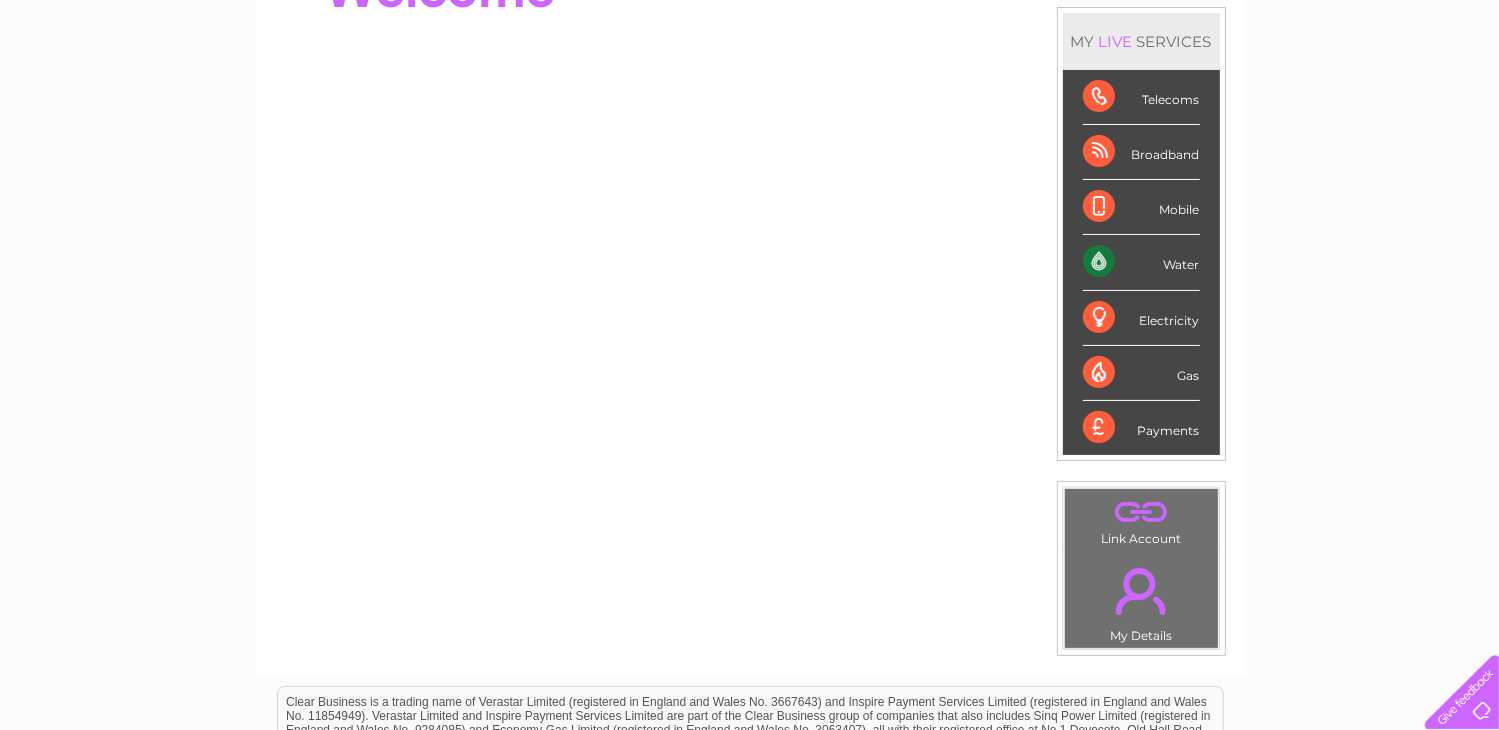 scroll, scrollTop: 100, scrollLeft: 0, axis: vertical 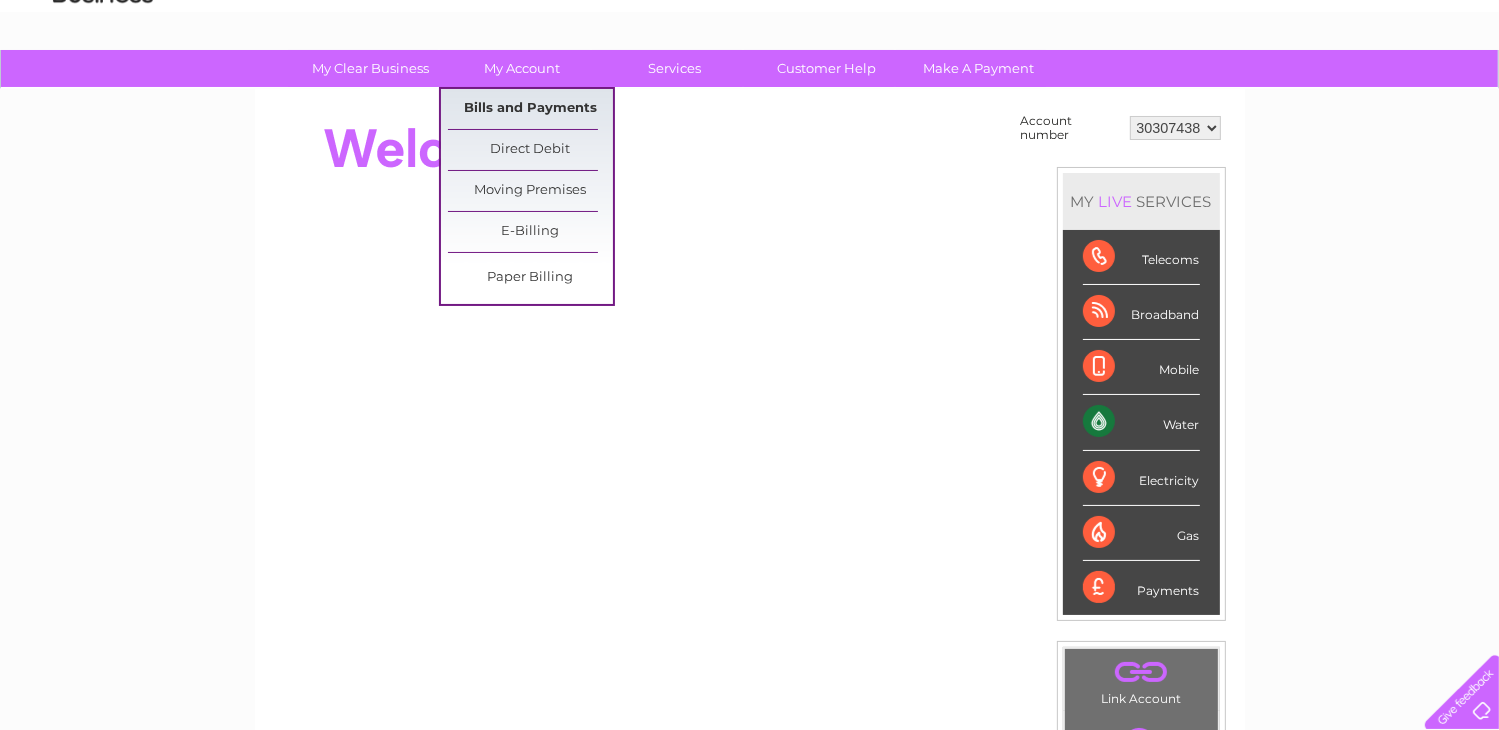 click on "Bills and Payments" at bounding box center [530, 109] 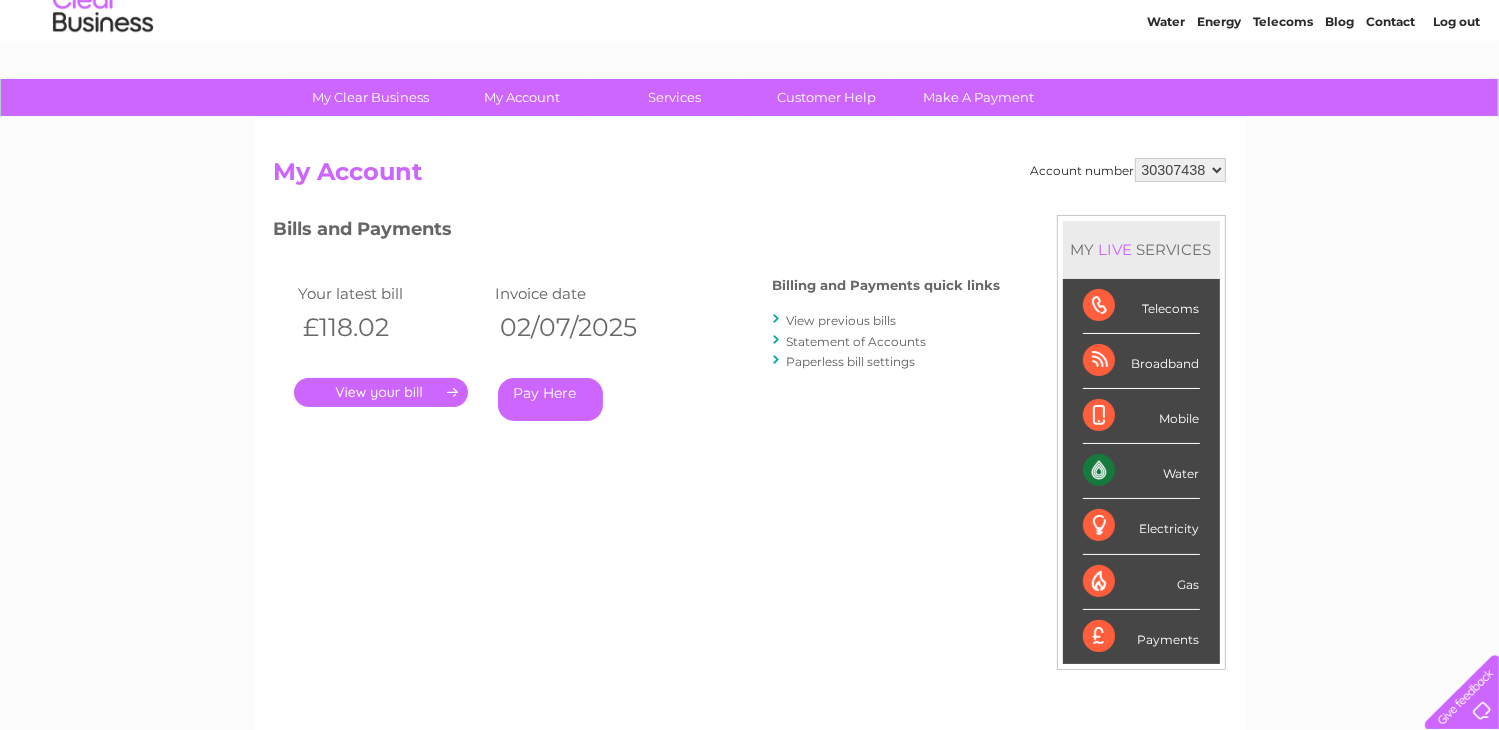scroll, scrollTop: 100, scrollLeft: 0, axis: vertical 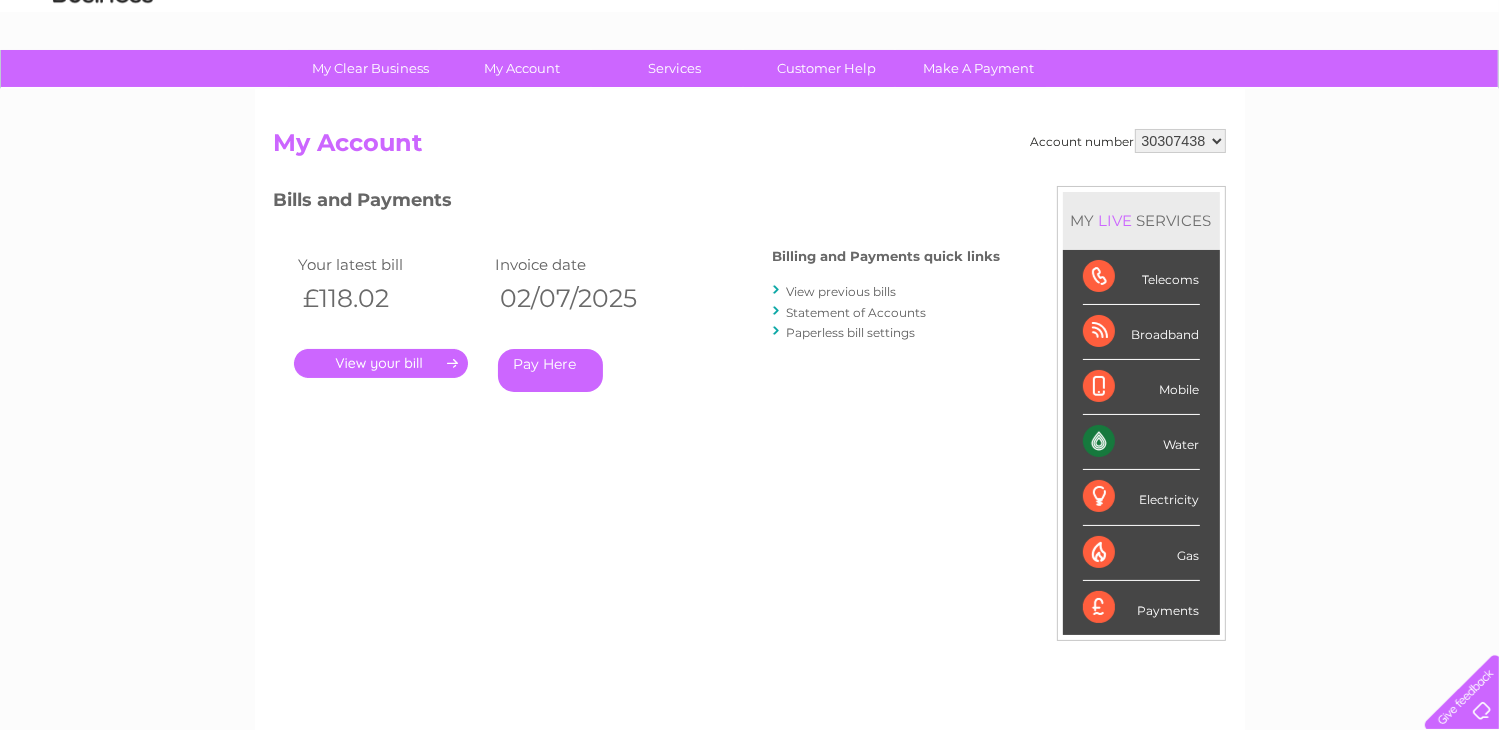 click on "." at bounding box center (381, 363) 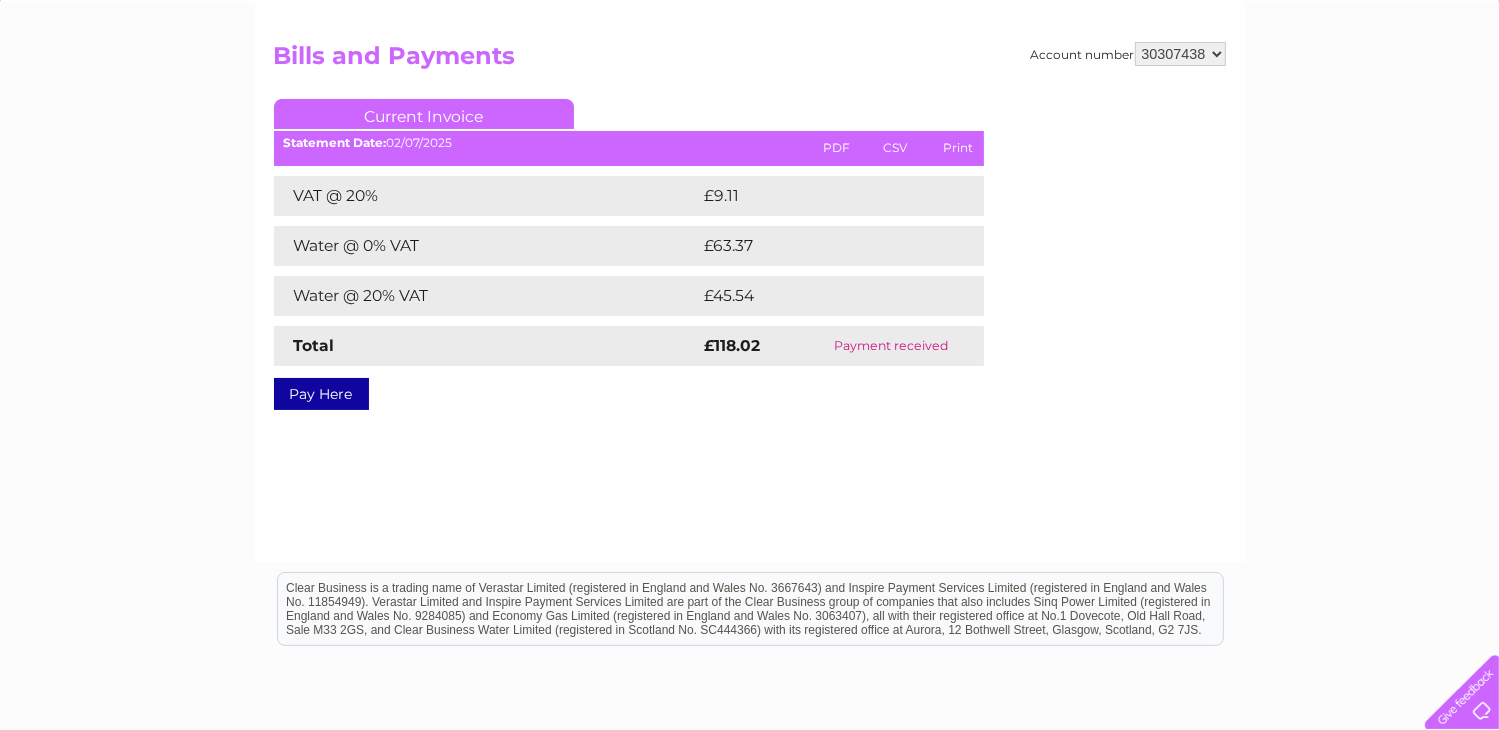 scroll, scrollTop: 200, scrollLeft: 0, axis: vertical 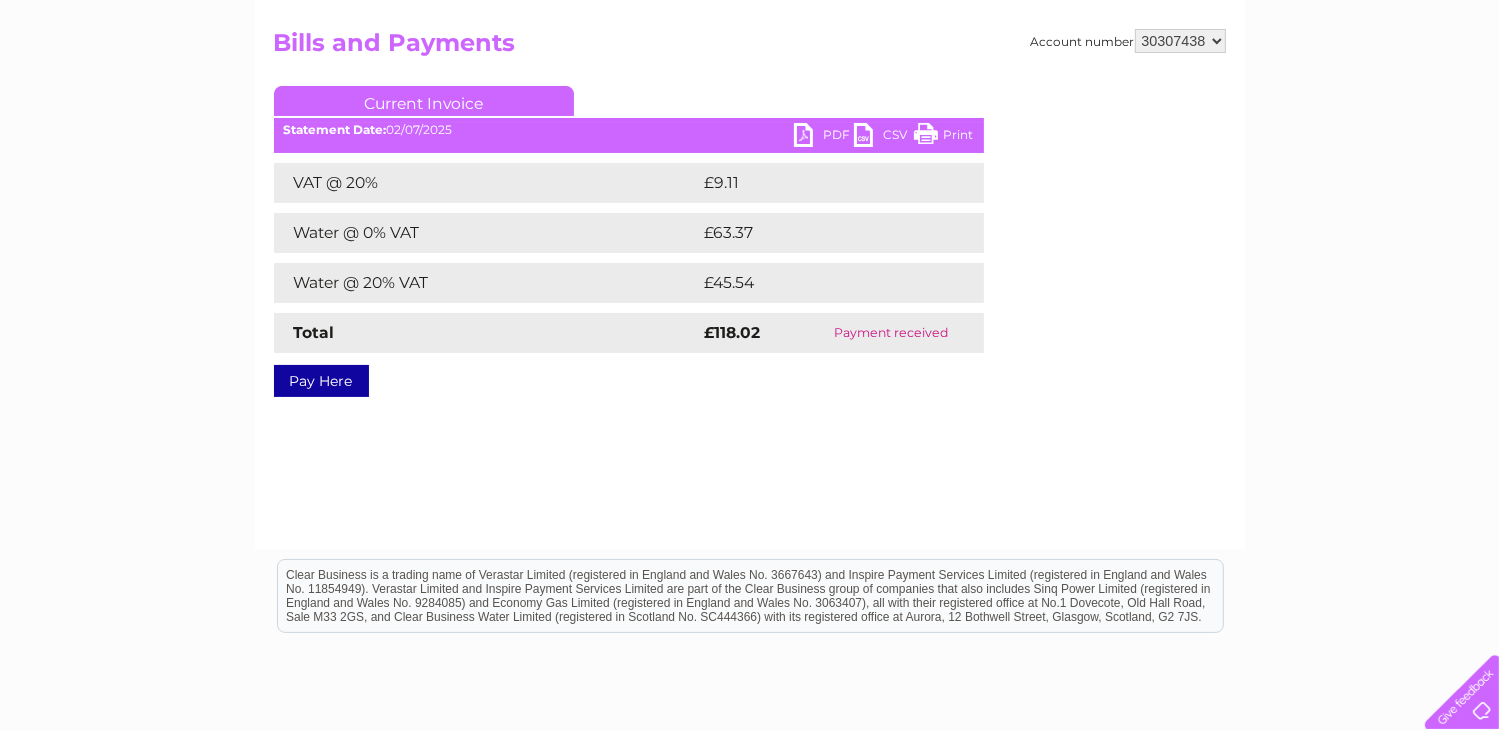 click on "Statement Date:  [DATE]" at bounding box center (629, 130) 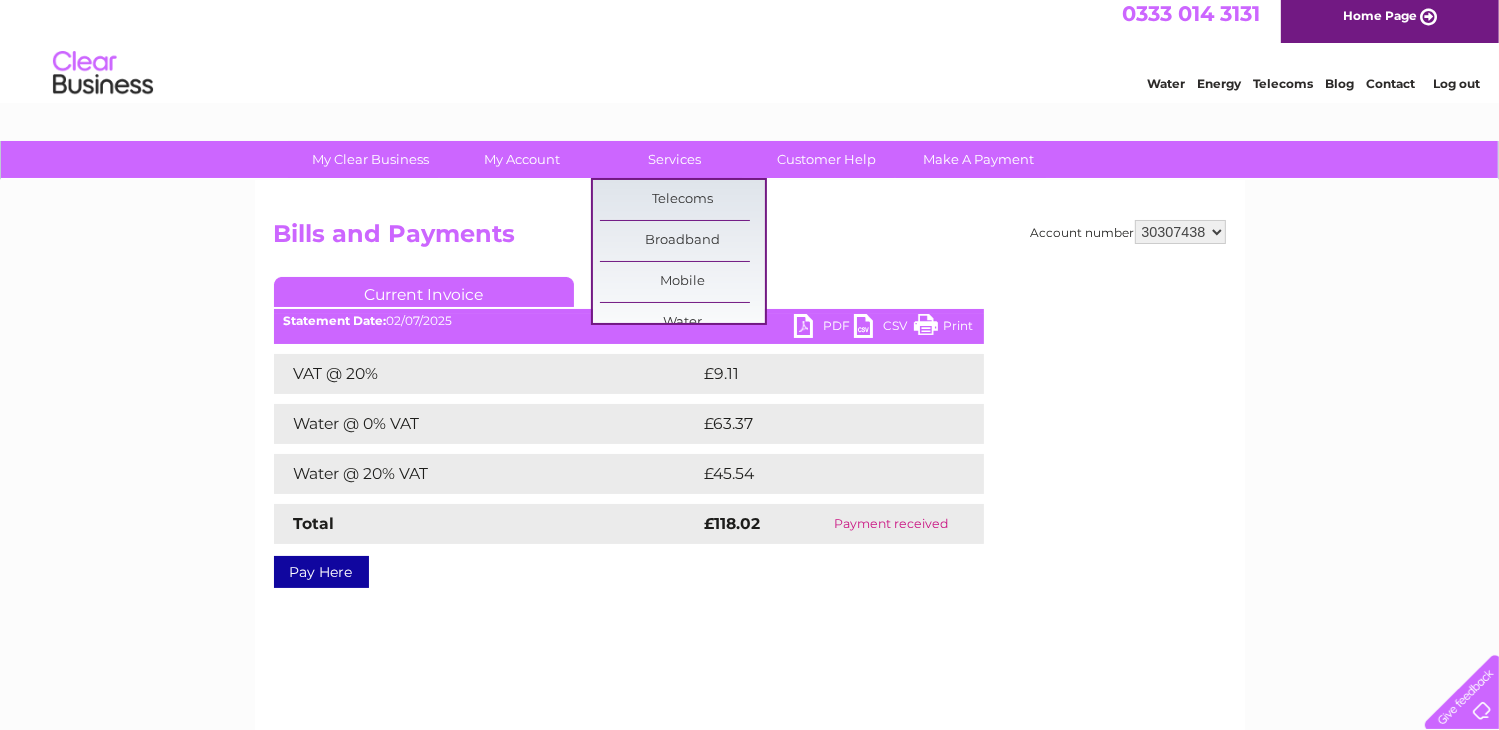 scroll, scrollTop: 0, scrollLeft: 0, axis: both 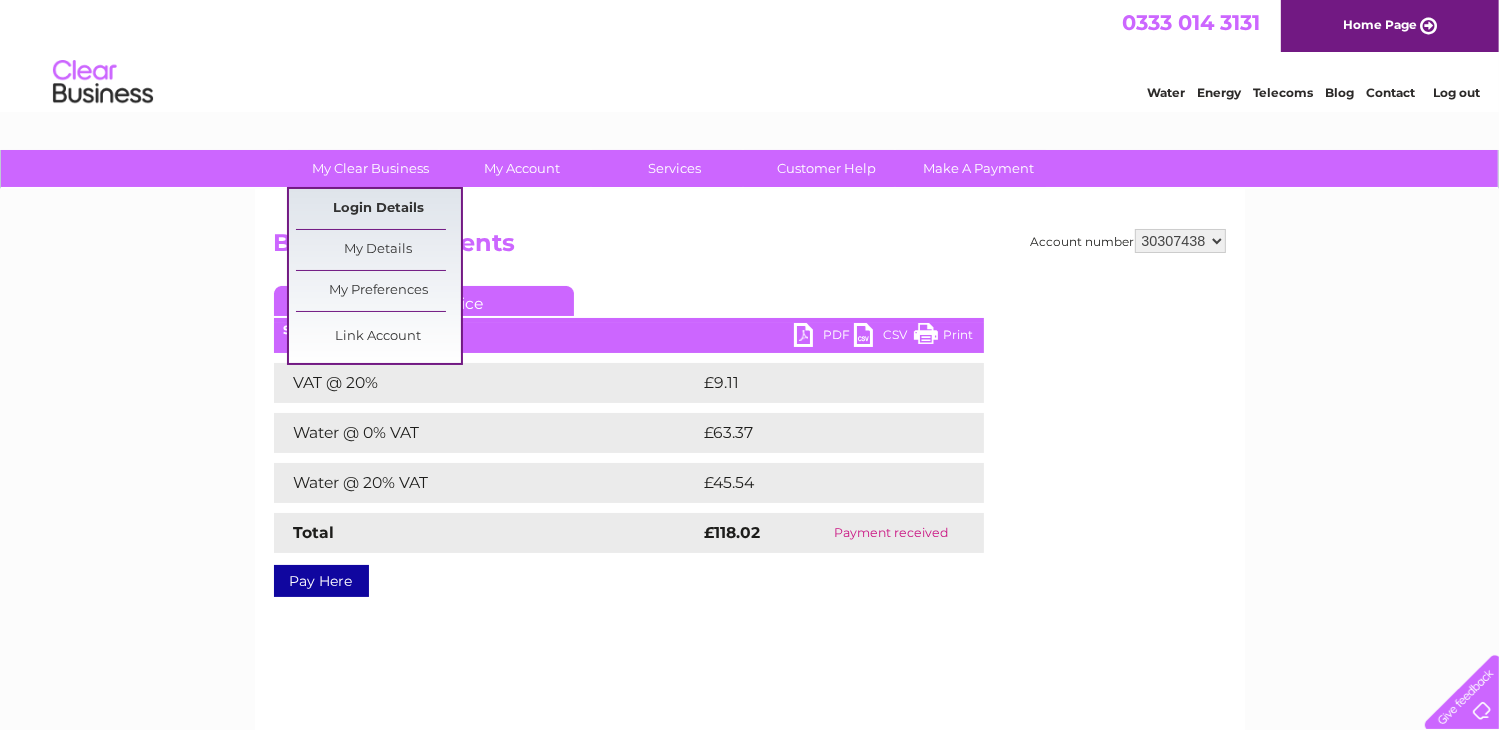 click on "Login Details" at bounding box center [378, 209] 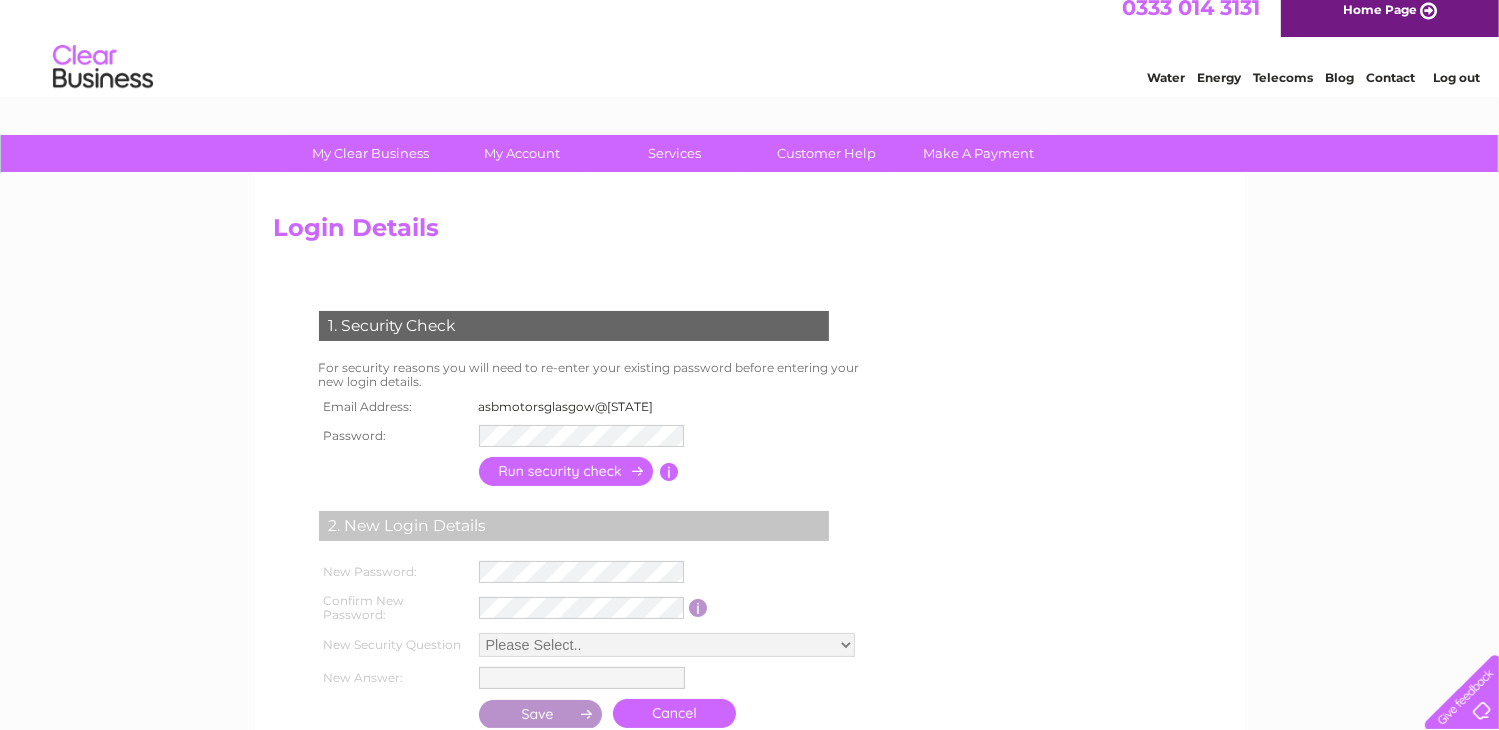 scroll, scrollTop: 0, scrollLeft: 0, axis: both 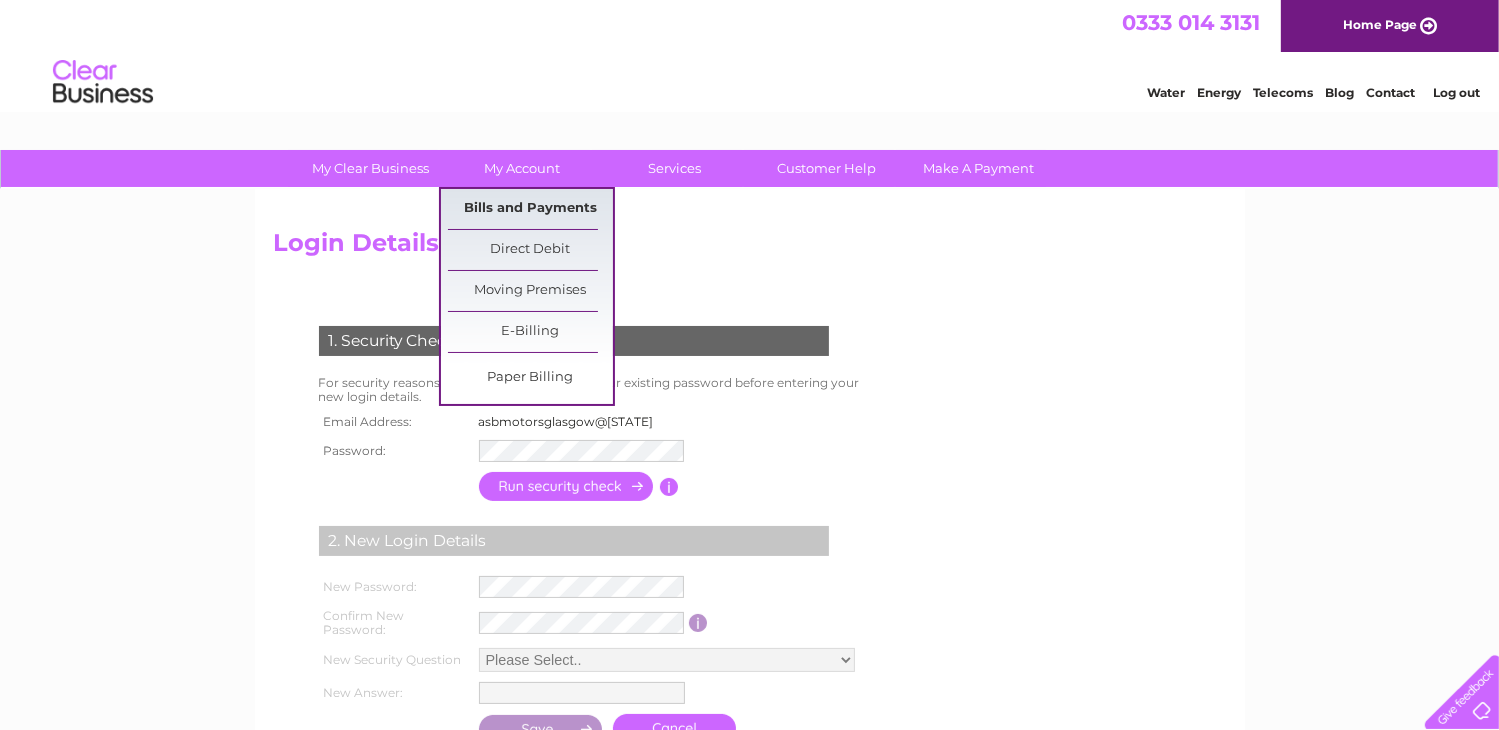 click on "Bills and Payments" at bounding box center [530, 209] 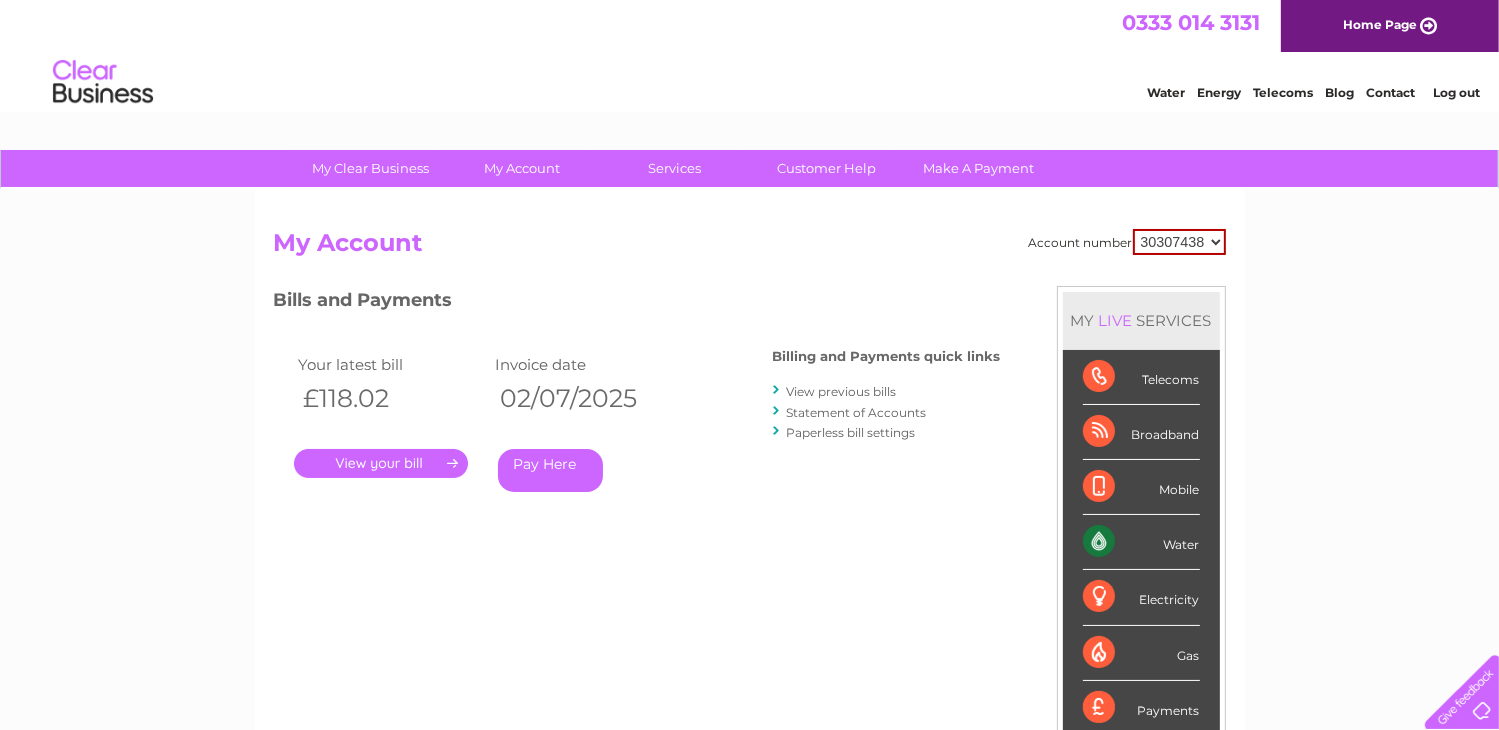 scroll, scrollTop: 0, scrollLeft: 0, axis: both 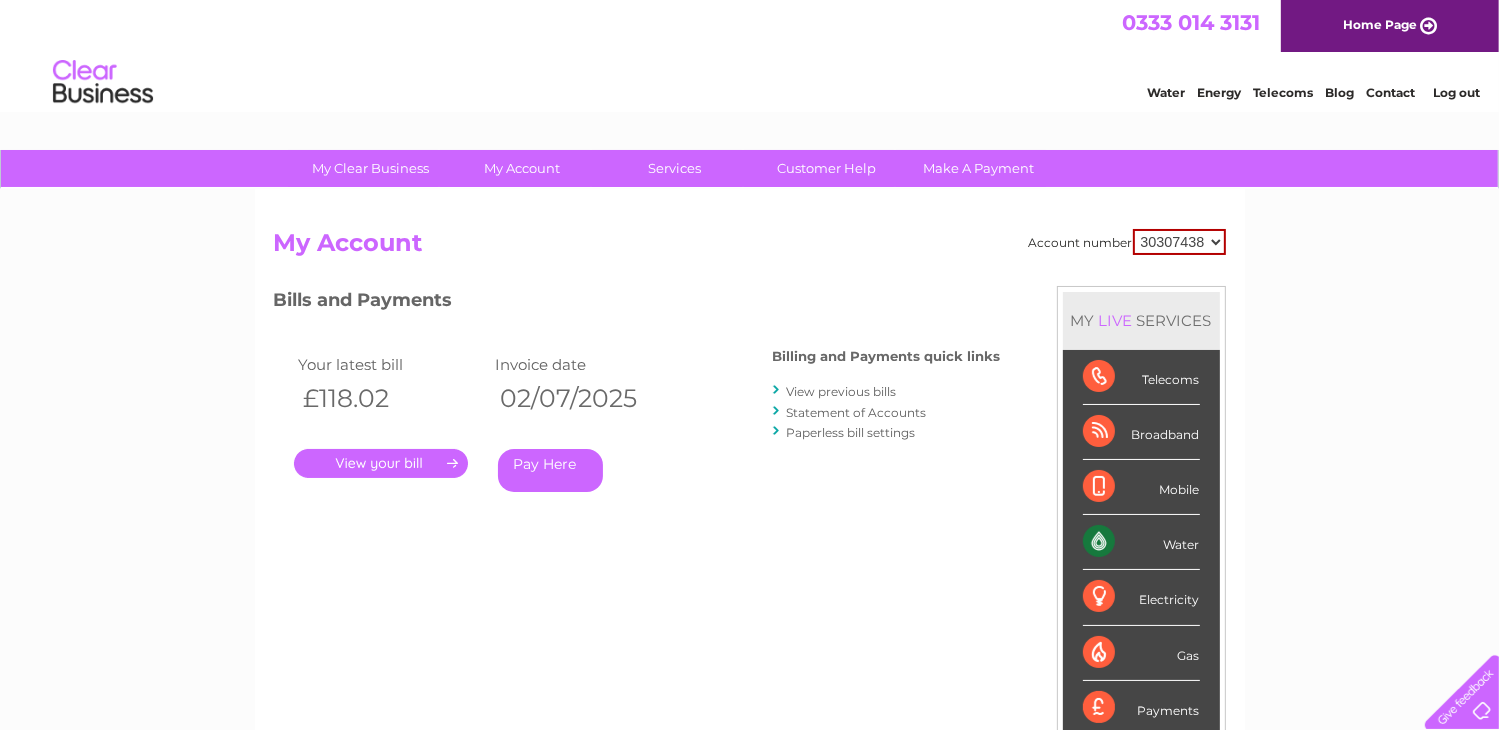 click on "02/07/2025" at bounding box center [588, 398] 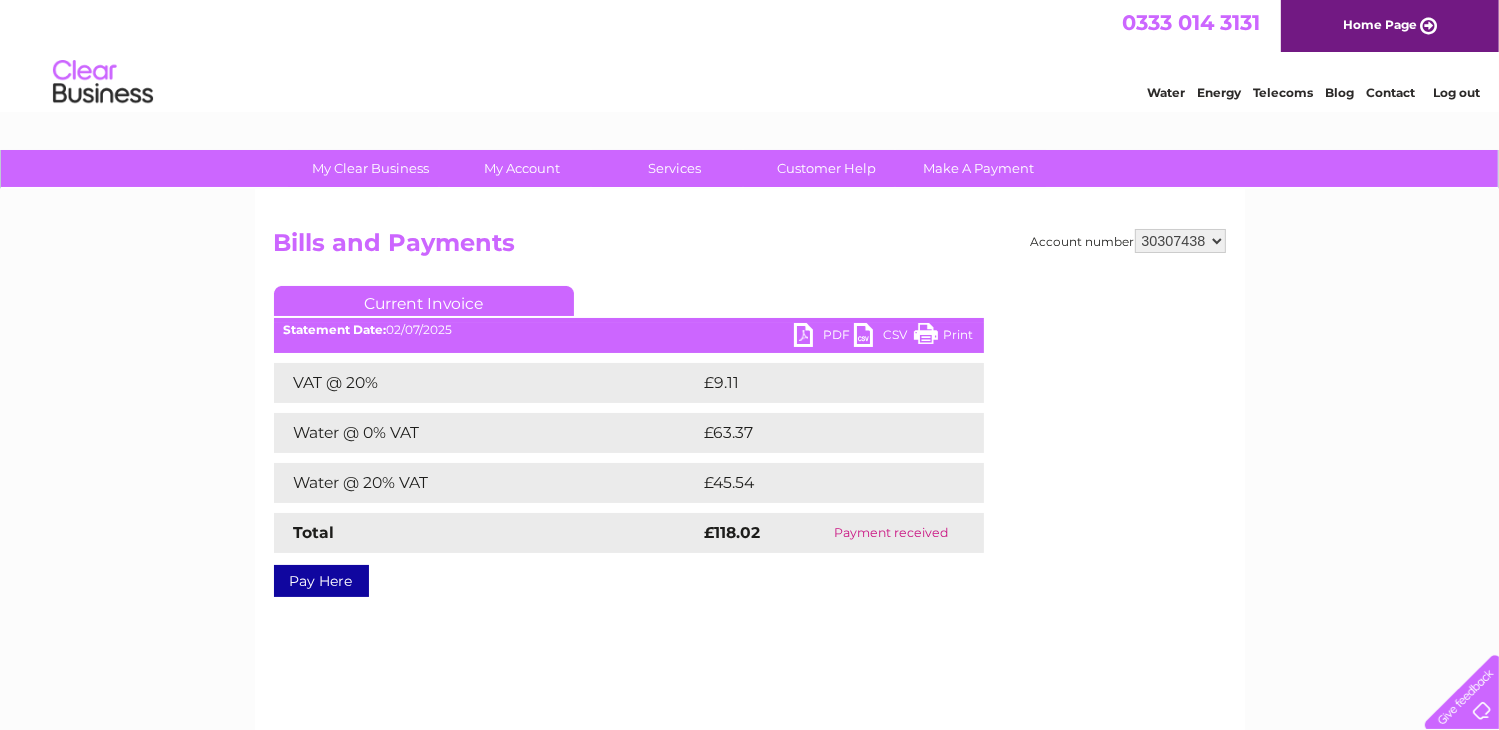 scroll, scrollTop: 0, scrollLeft: 0, axis: both 